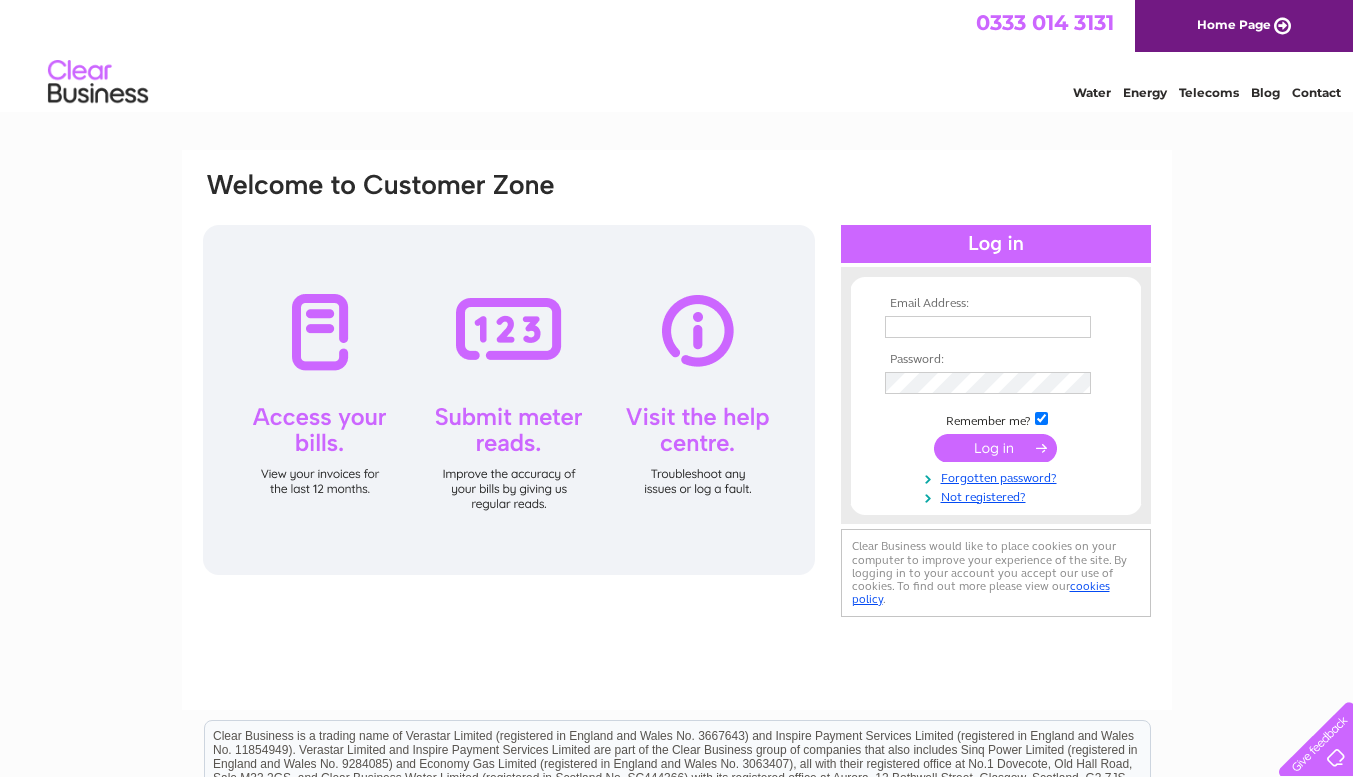 scroll, scrollTop: 0, scrollLeft: 0, axis: both 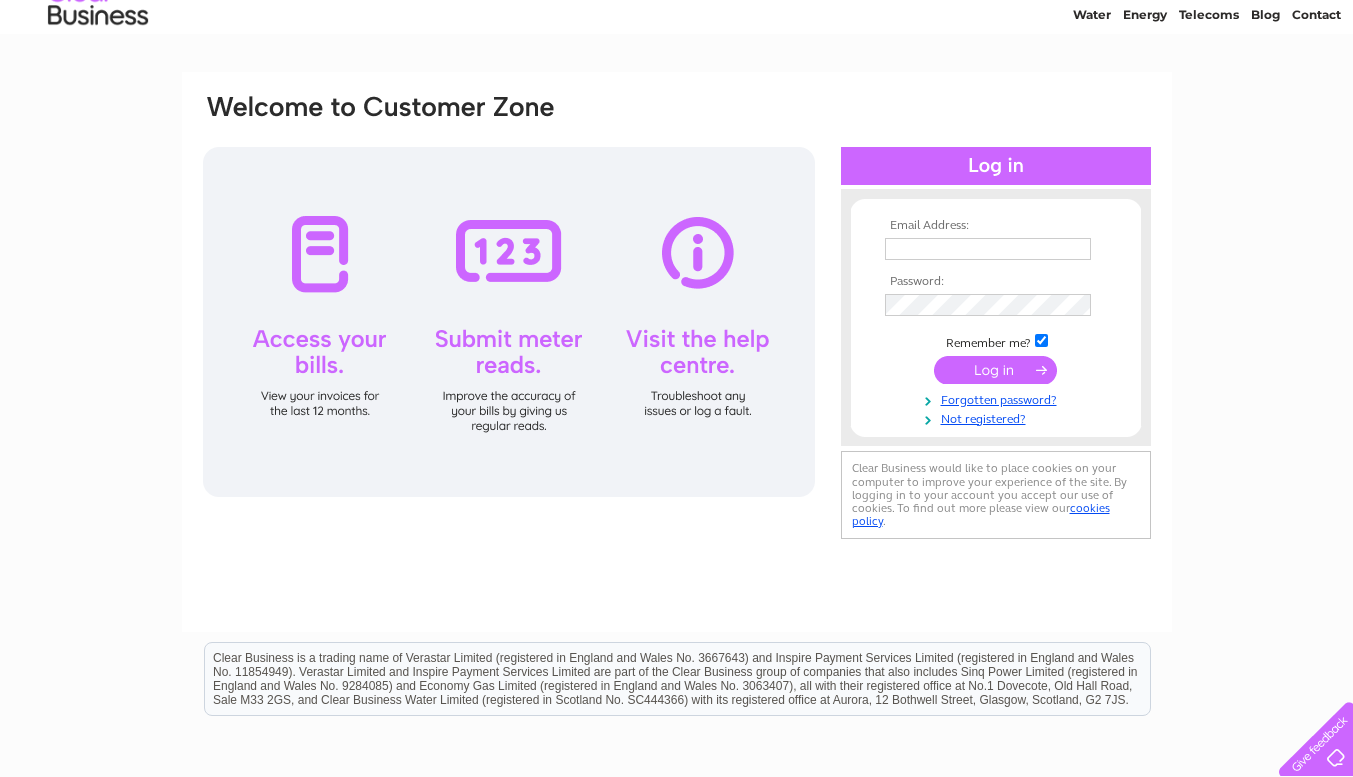 click at bounding box center (988, 249) 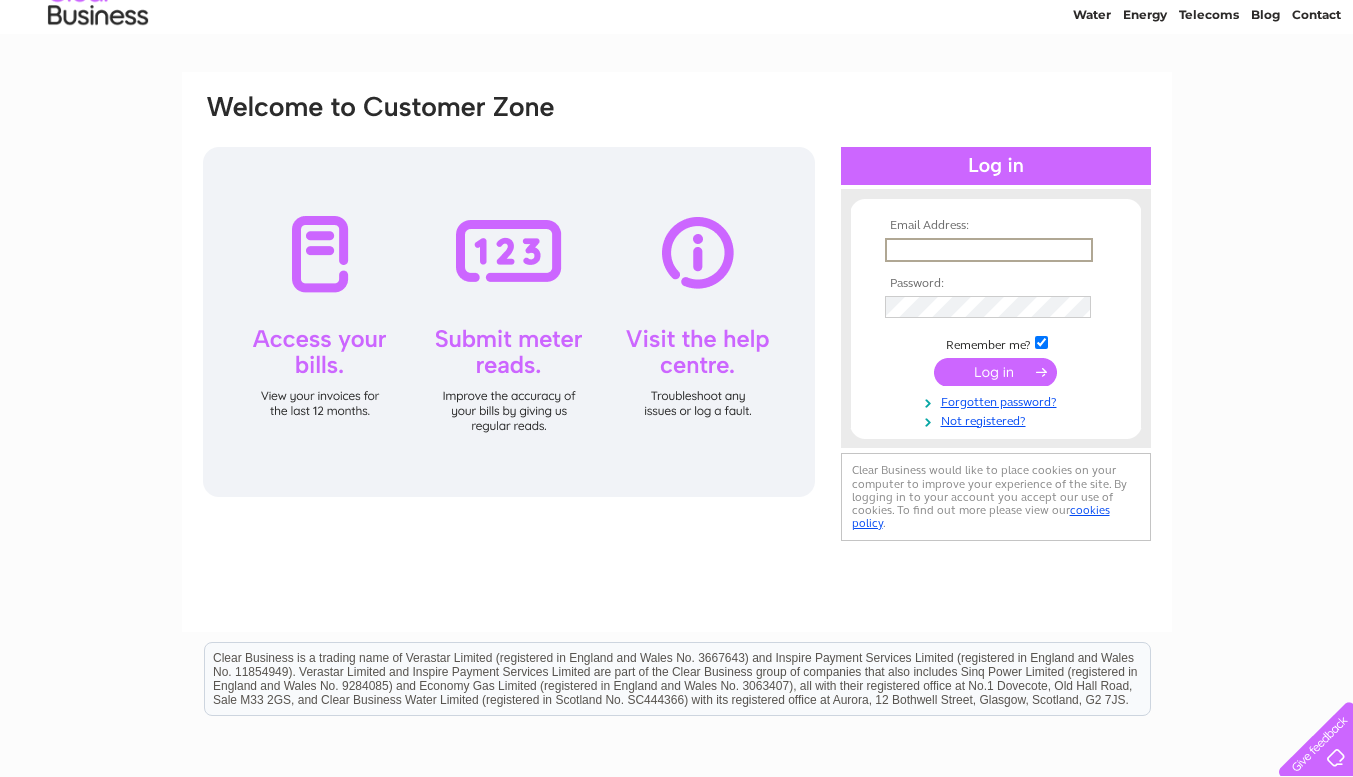 type on "[EMAIL]" 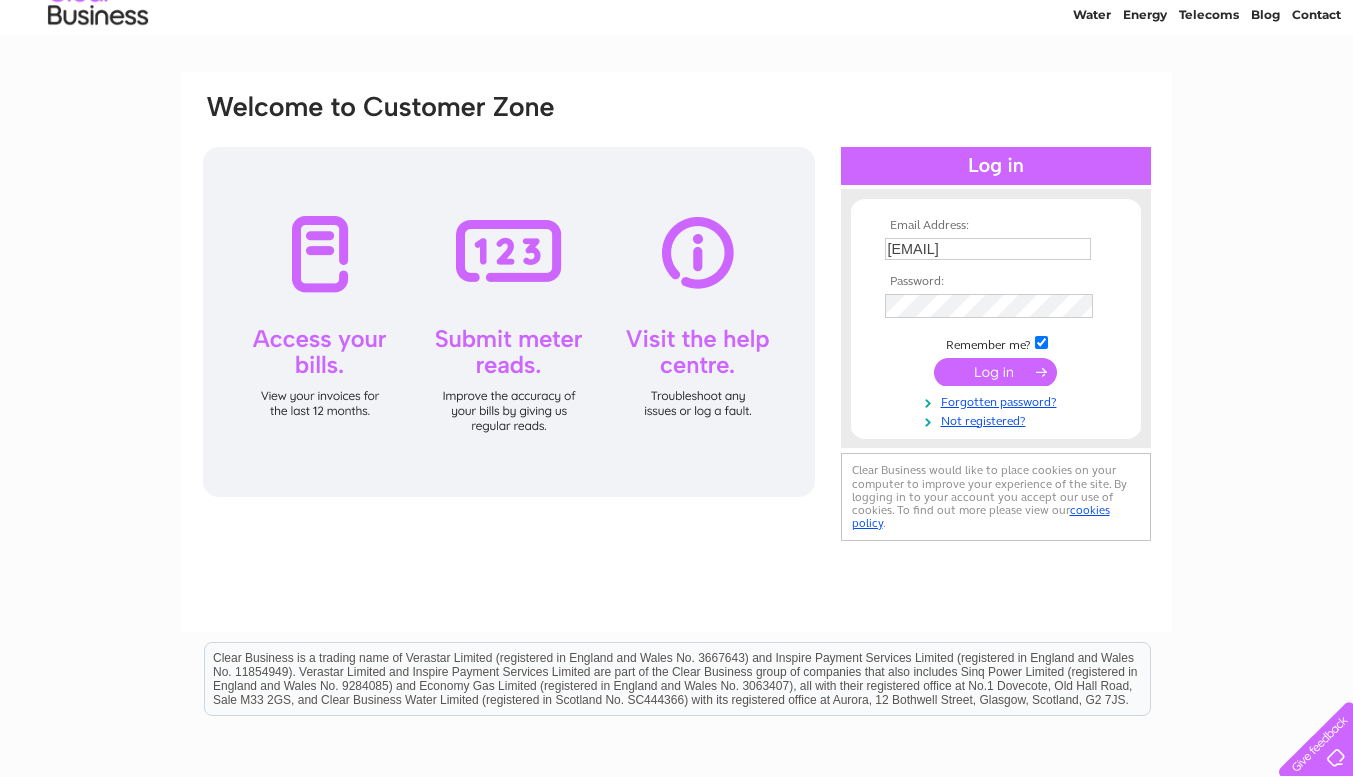 click at bounding box center (995, 372) 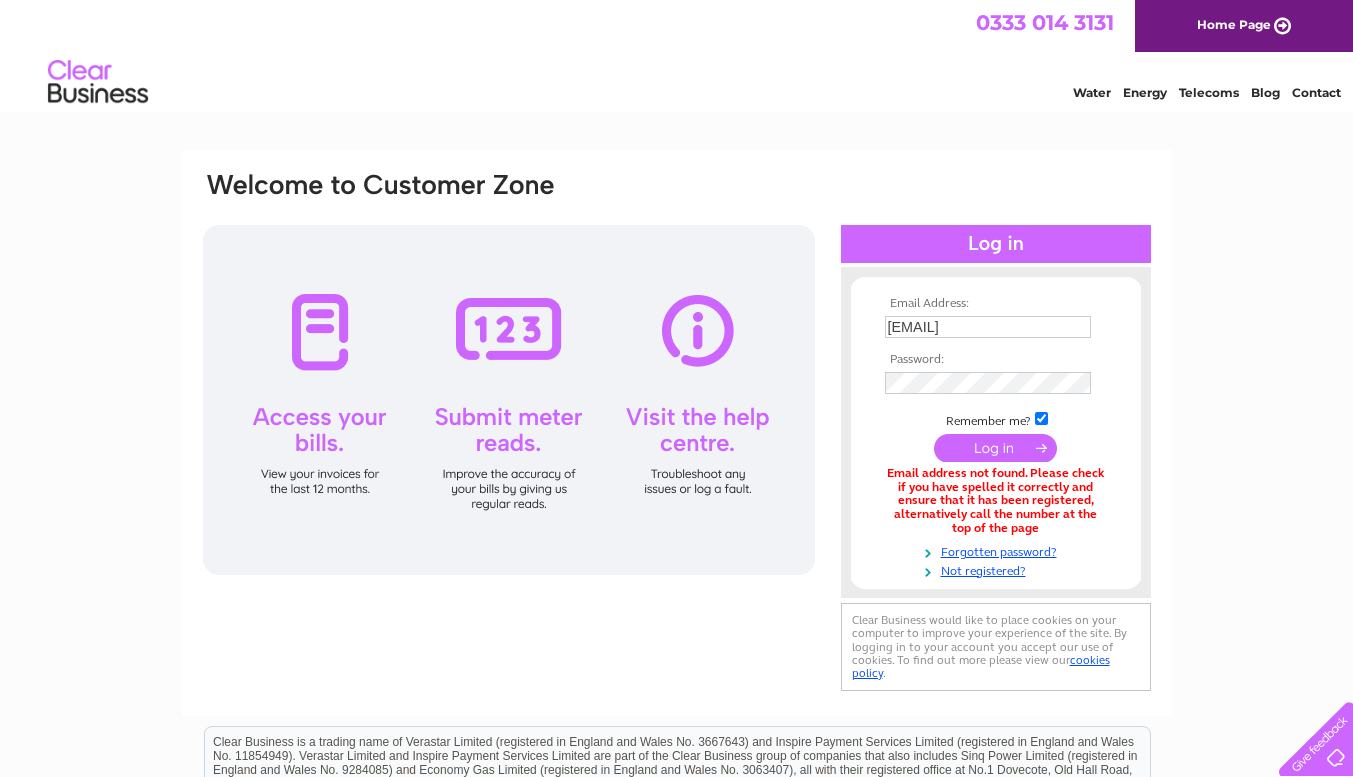 scroll, scrollTop: 0, scrollLeft: 0, axis: both 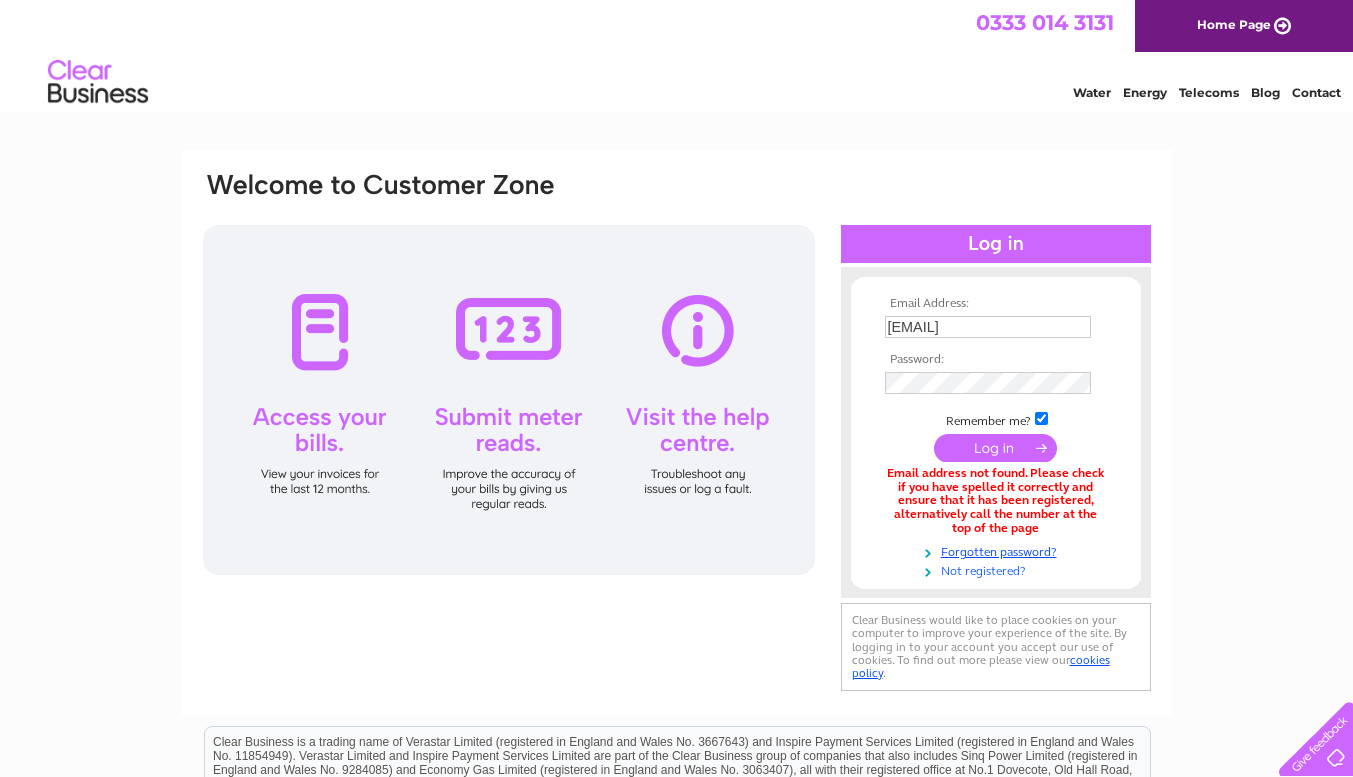 click on "Not registered?" at bounding box center [998, 569] 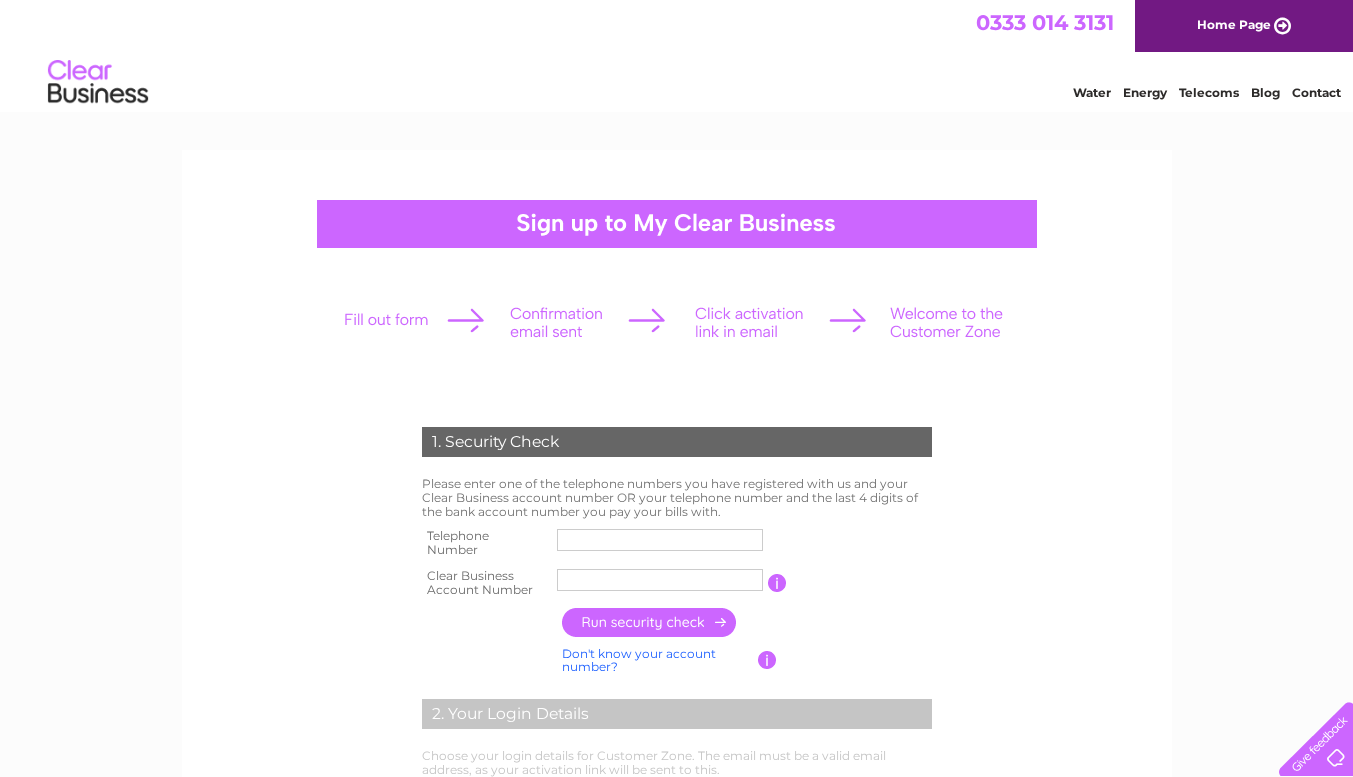 scroll, scrollTop: 0, scrollLeft: 0, axis: both 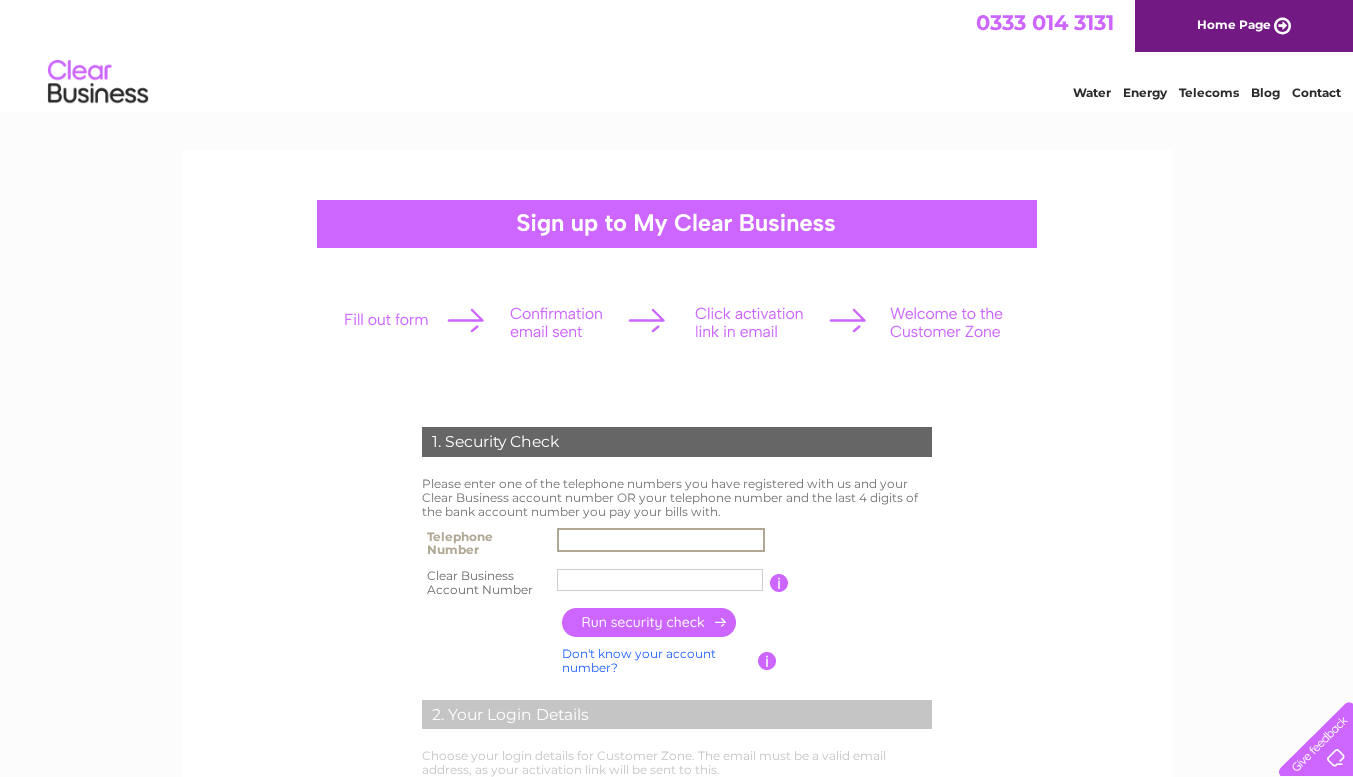 click at bounding box center (661, 540) 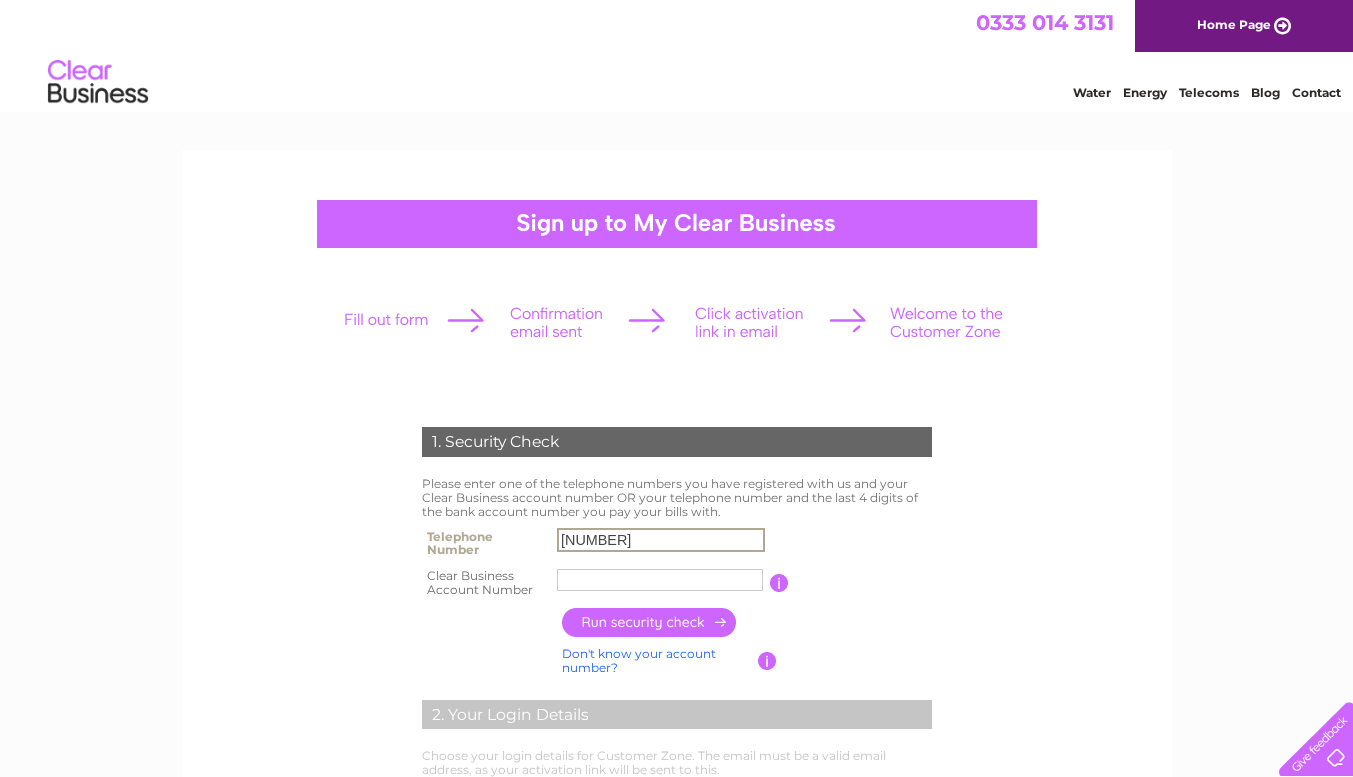 type on "01472311320" 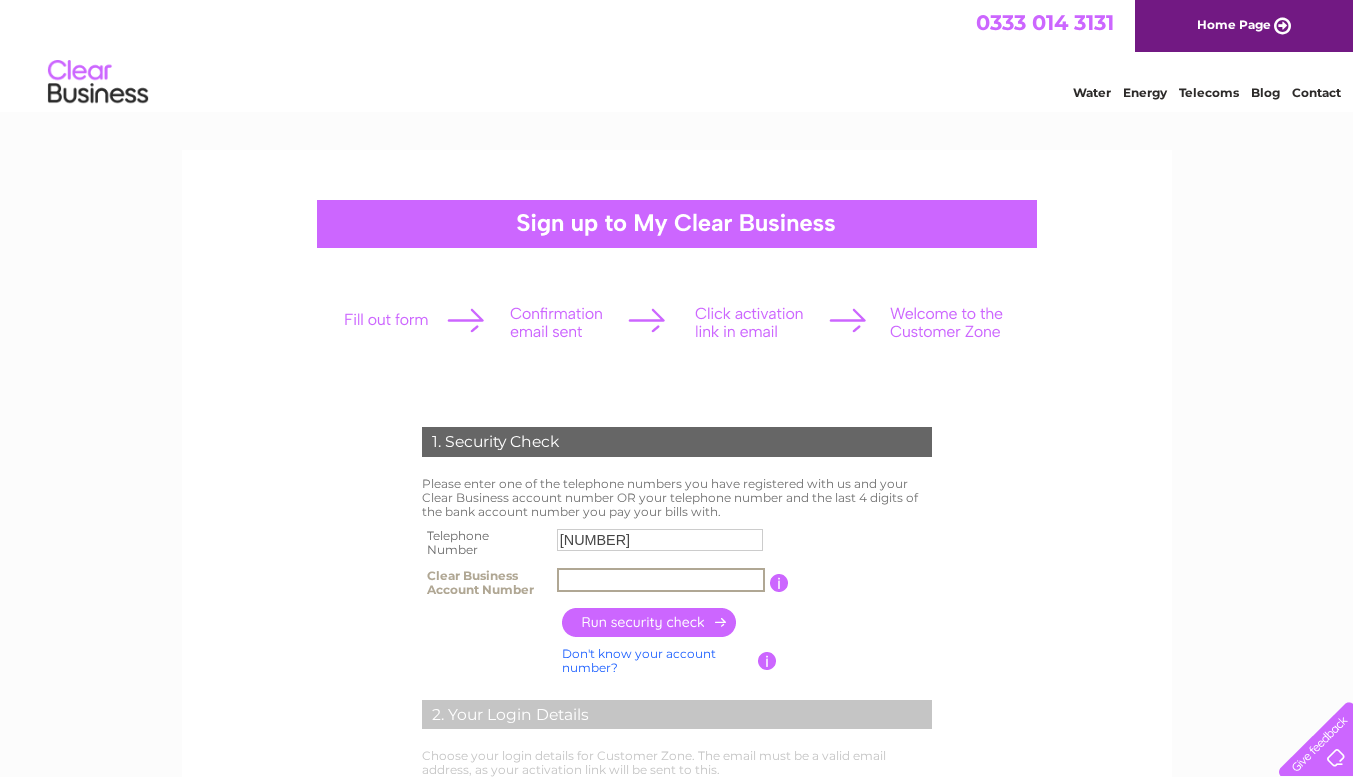 click at bounding box center (661, 580) 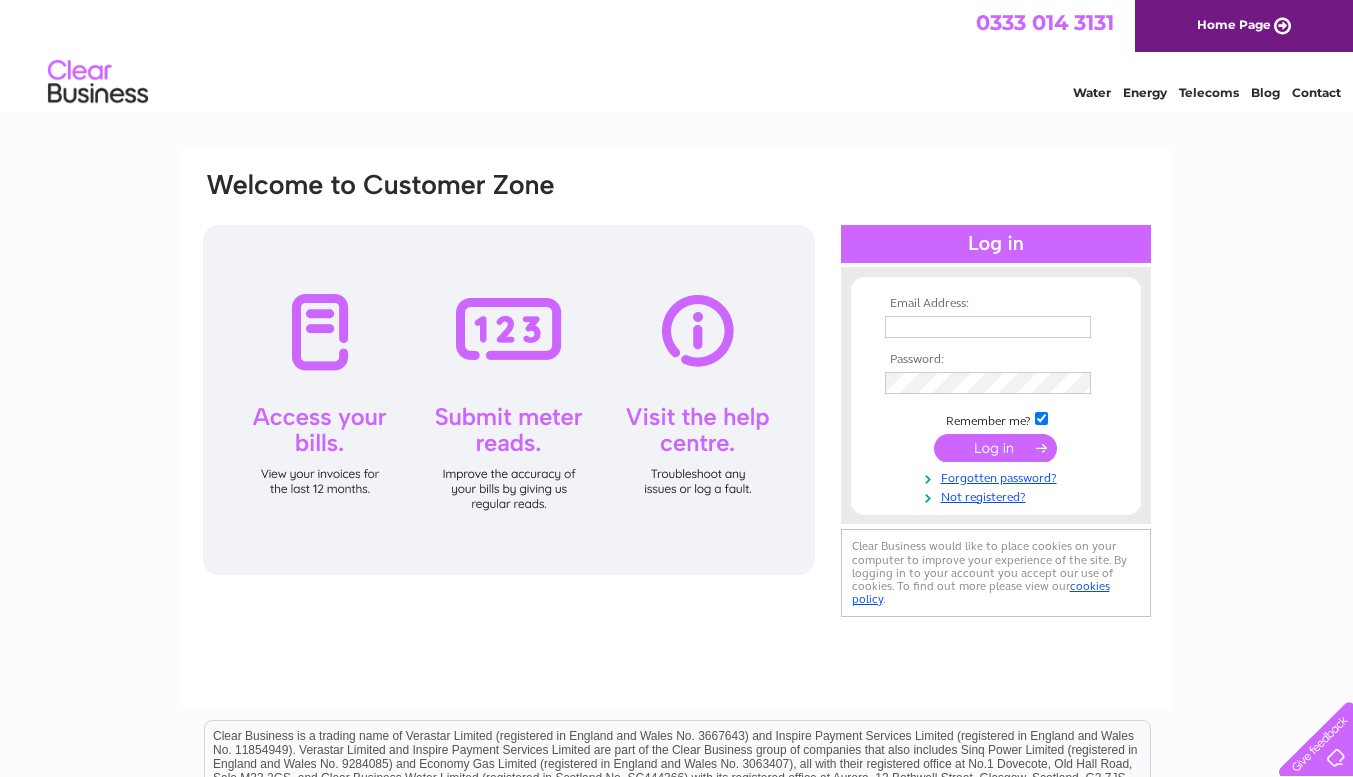 scroll, scrollTop: 0, scrollLeft: 0, axis: both 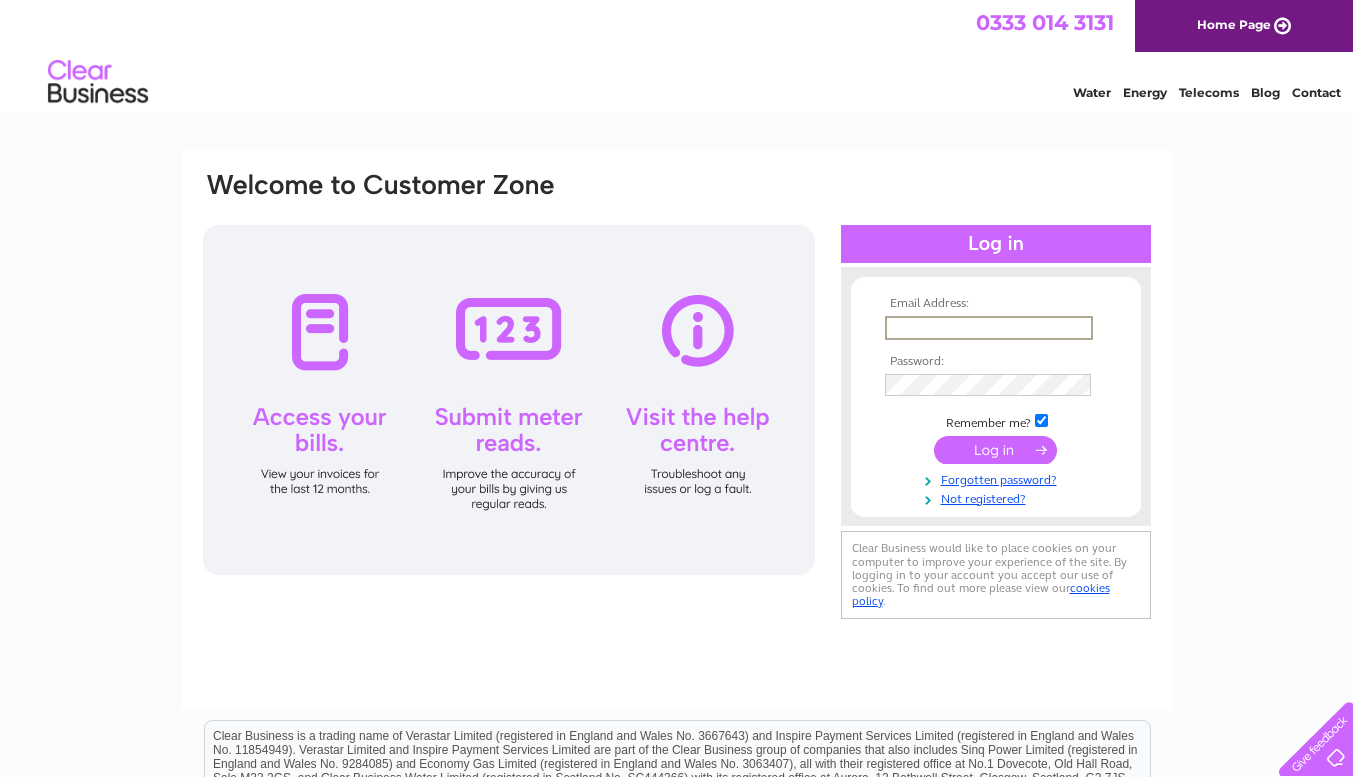 type on "[EMAIL]" 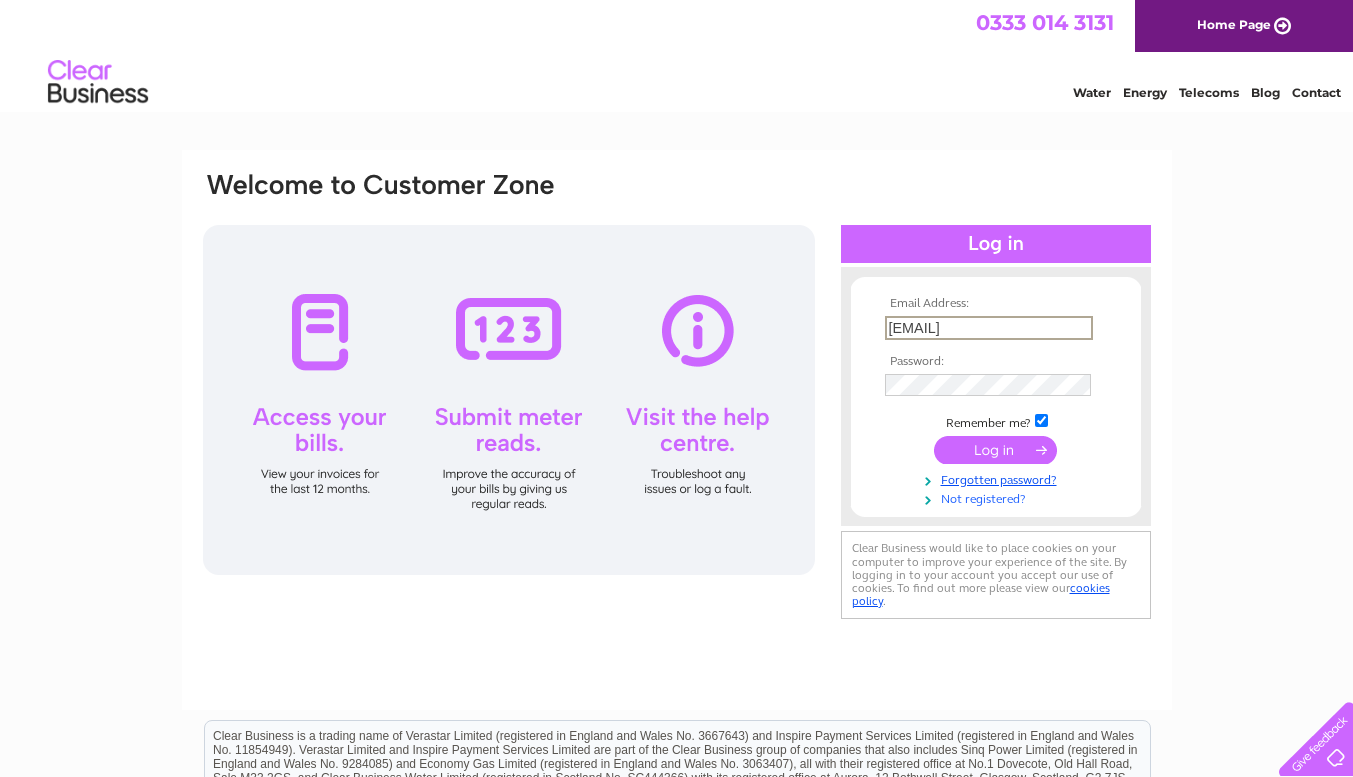 click on "Not registered?" at bounding box center (998, 497) 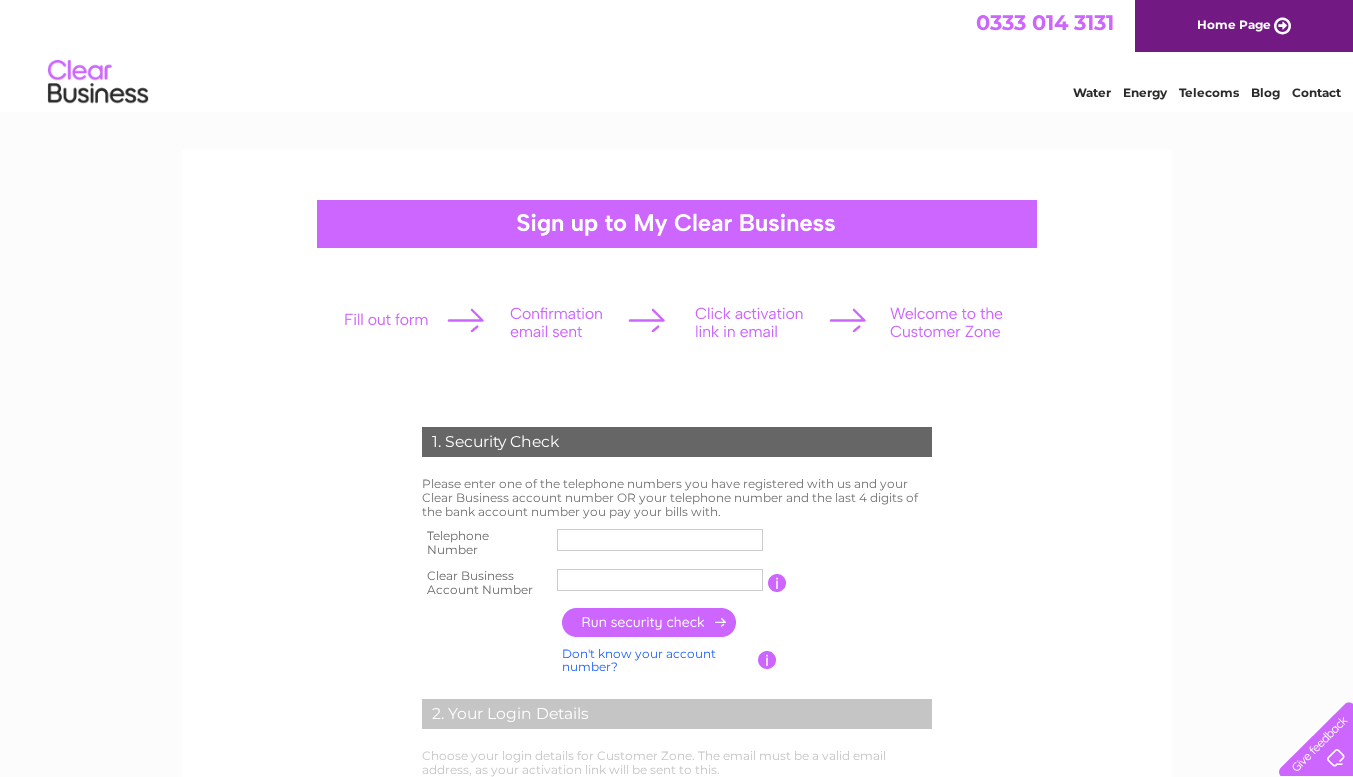 scroll, scrollTop: 0, scrollLeft: 0, axis: both 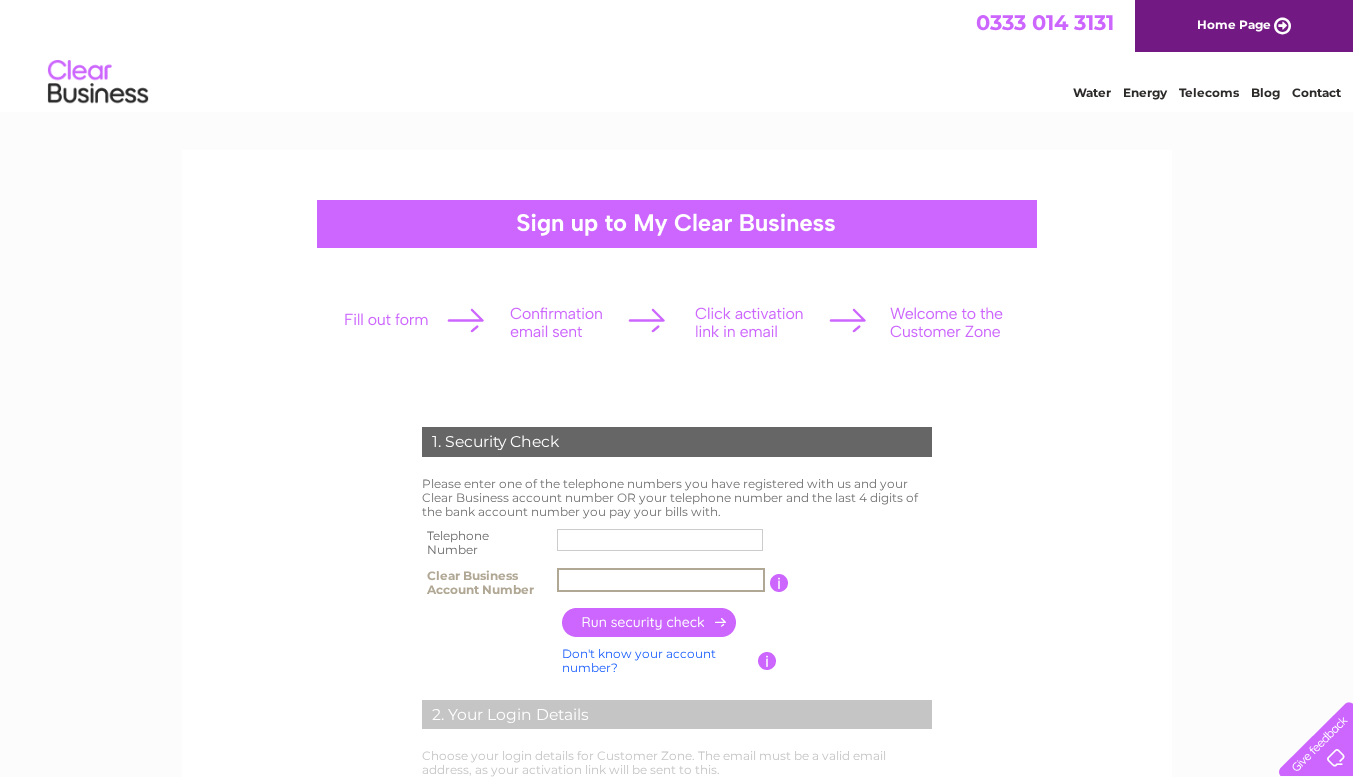 click at bounding box center (661, 580) 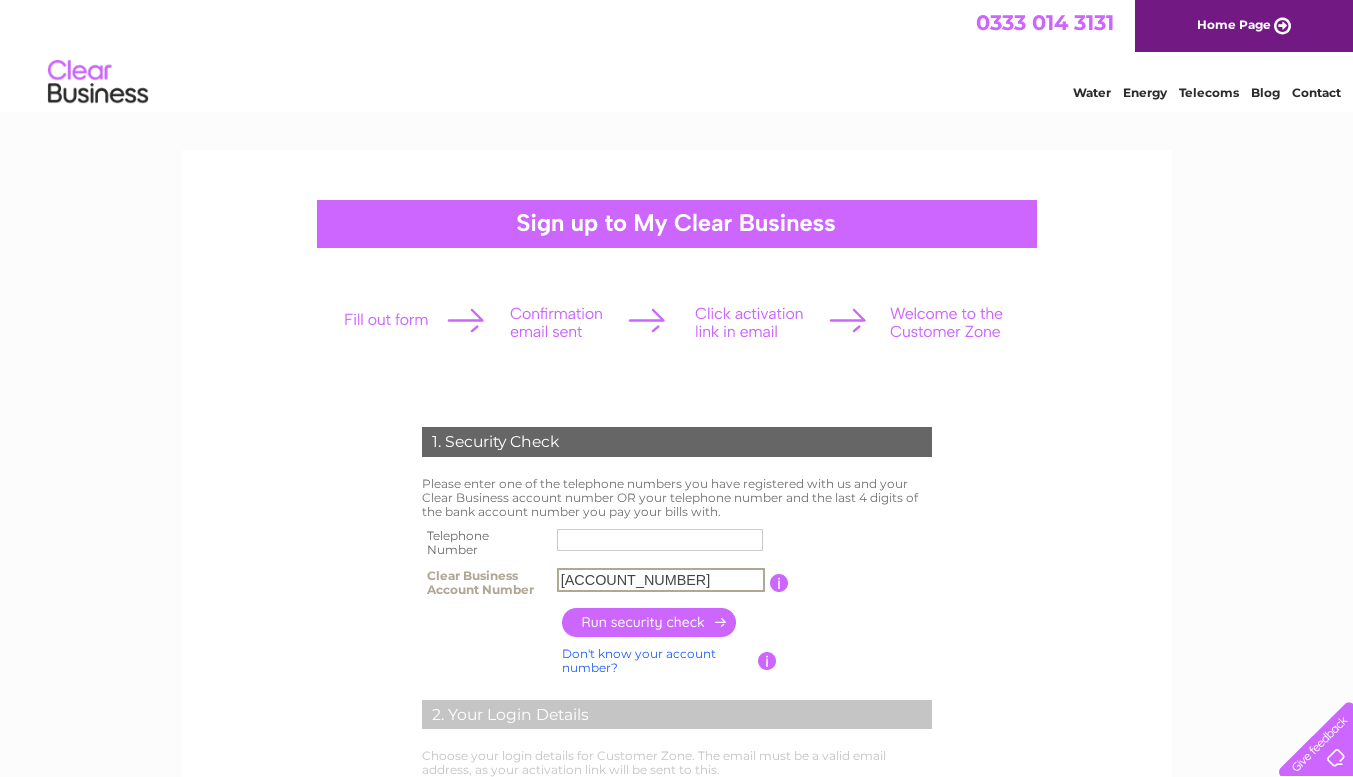 drag, startPoint x: 626, startPoint y: 590, endPoint x: 871, endPoint y: 582, distance: 245.13058 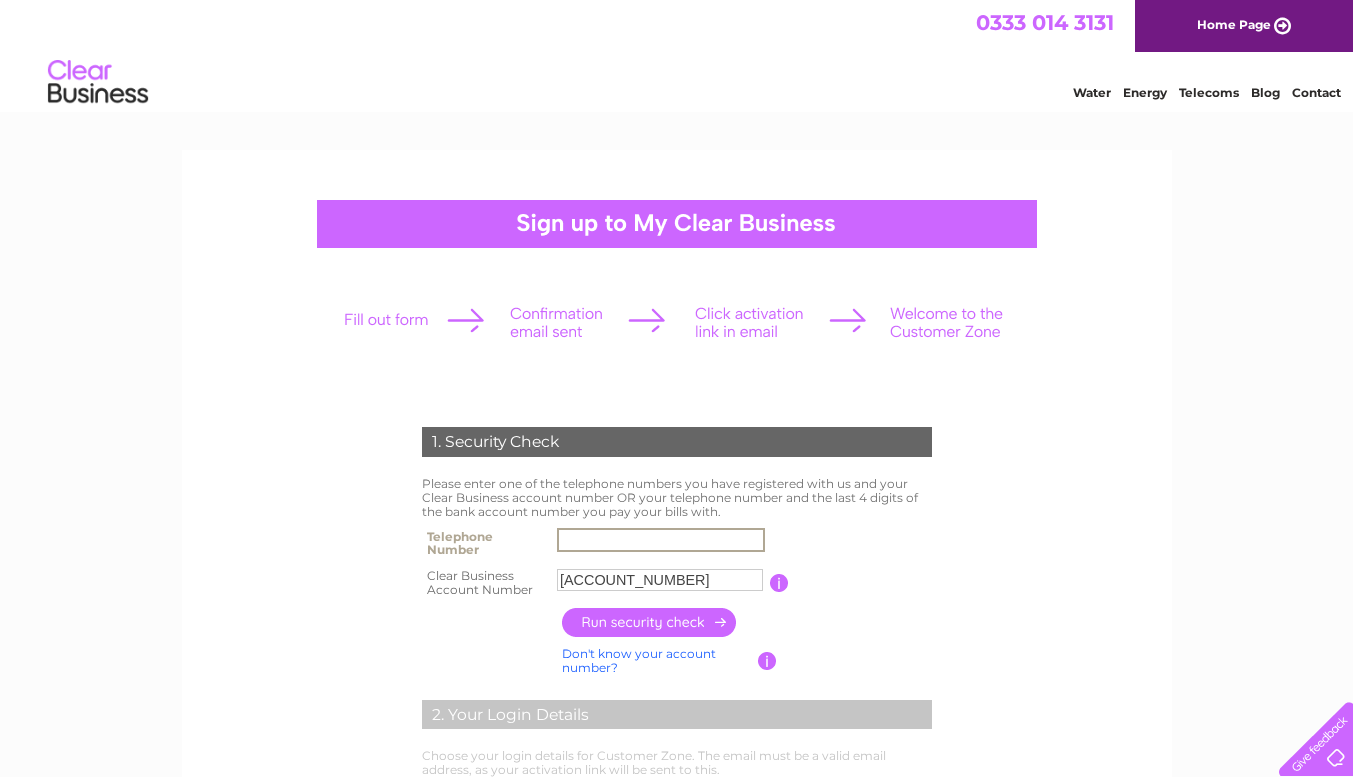 click at bounding box center (661, 540) 